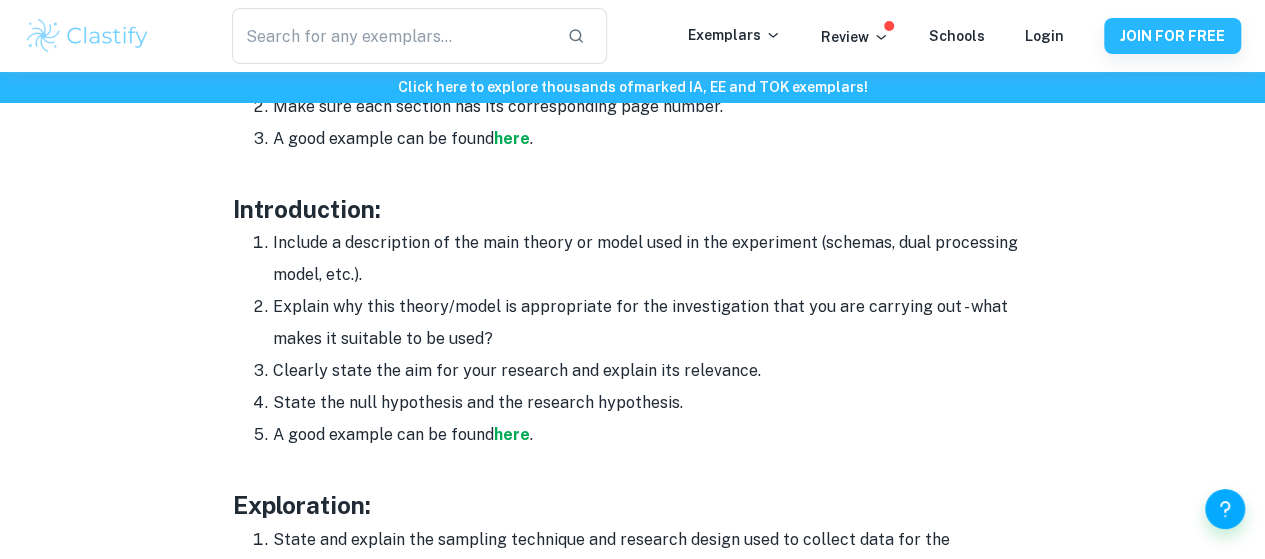 scroll, scrollTop: 1454, scrollLeft: 0, axis: vertical 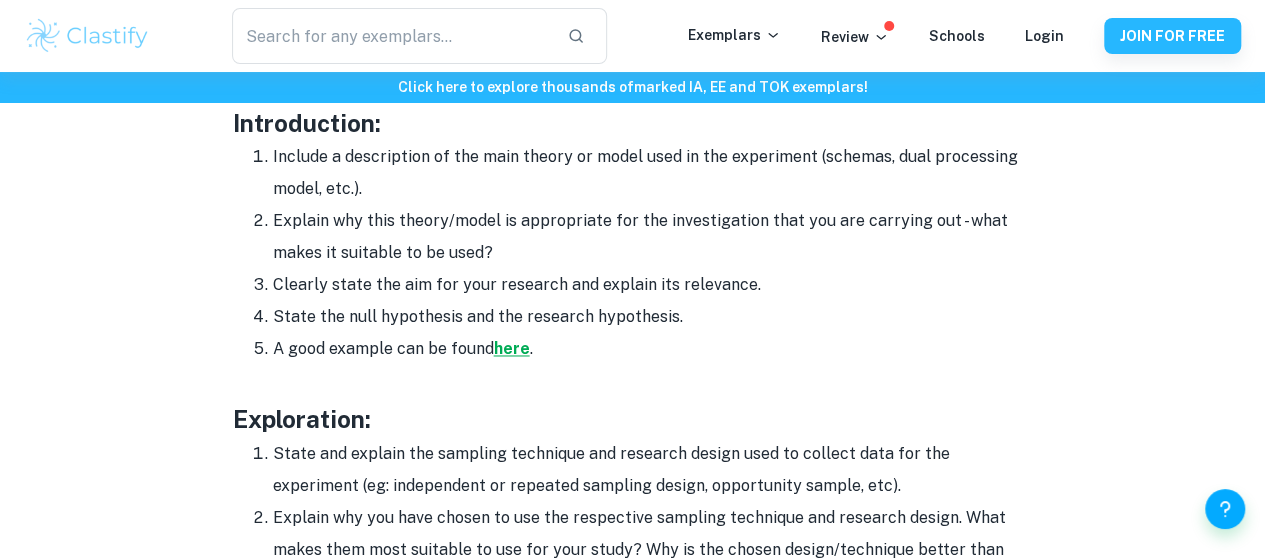 click on "here" at bounding box center [512, 348] 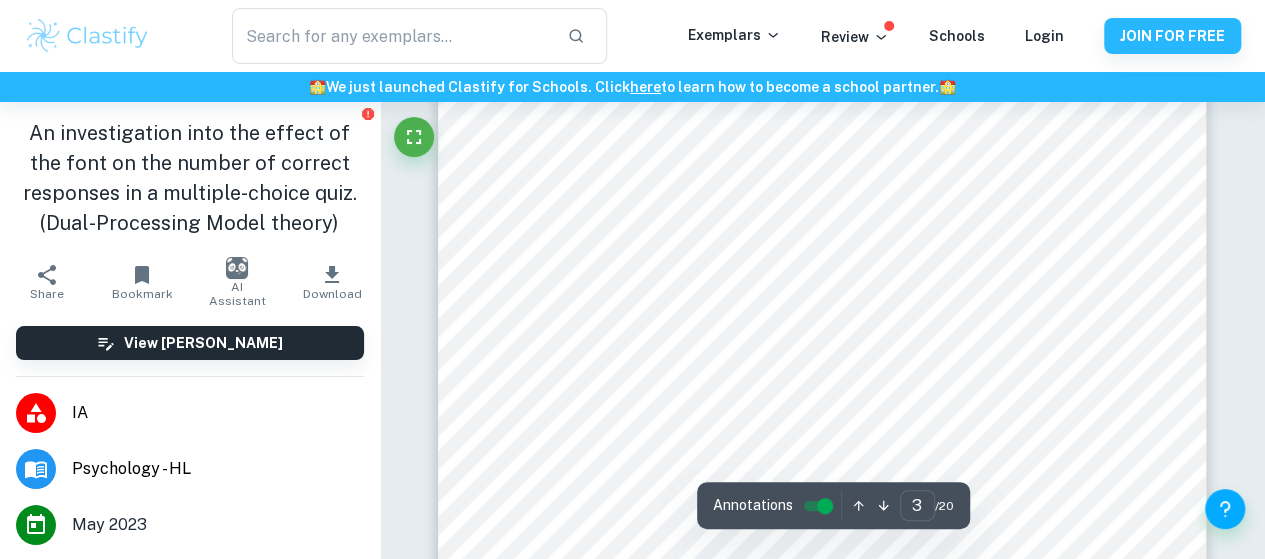 scroll, scrollTop: 2800, scrollLeft: 0, axis: vertical 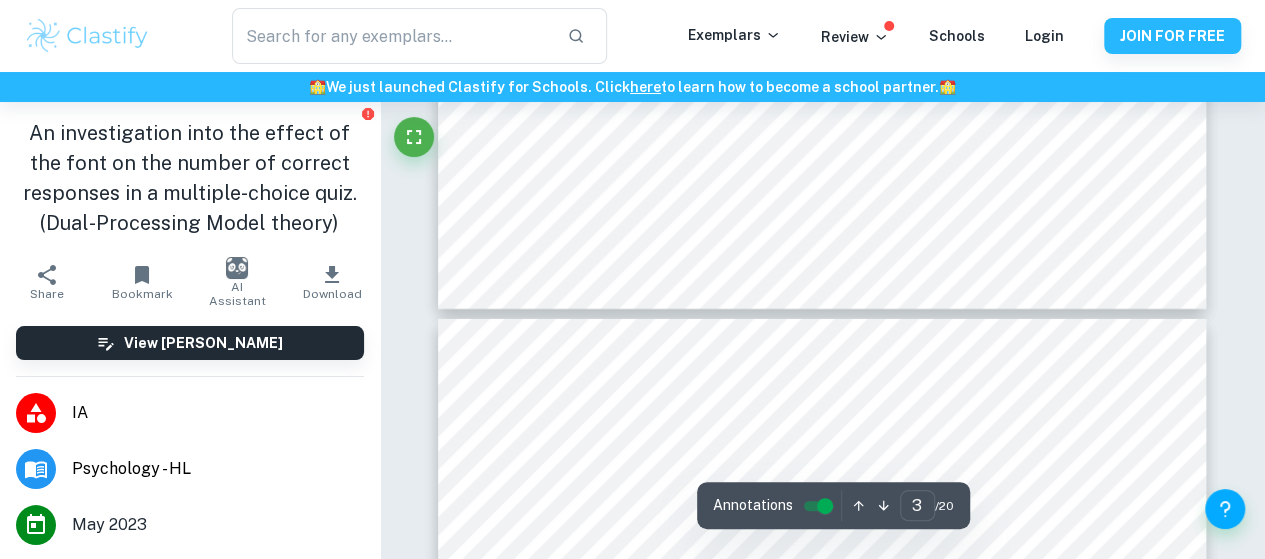 type on "4" 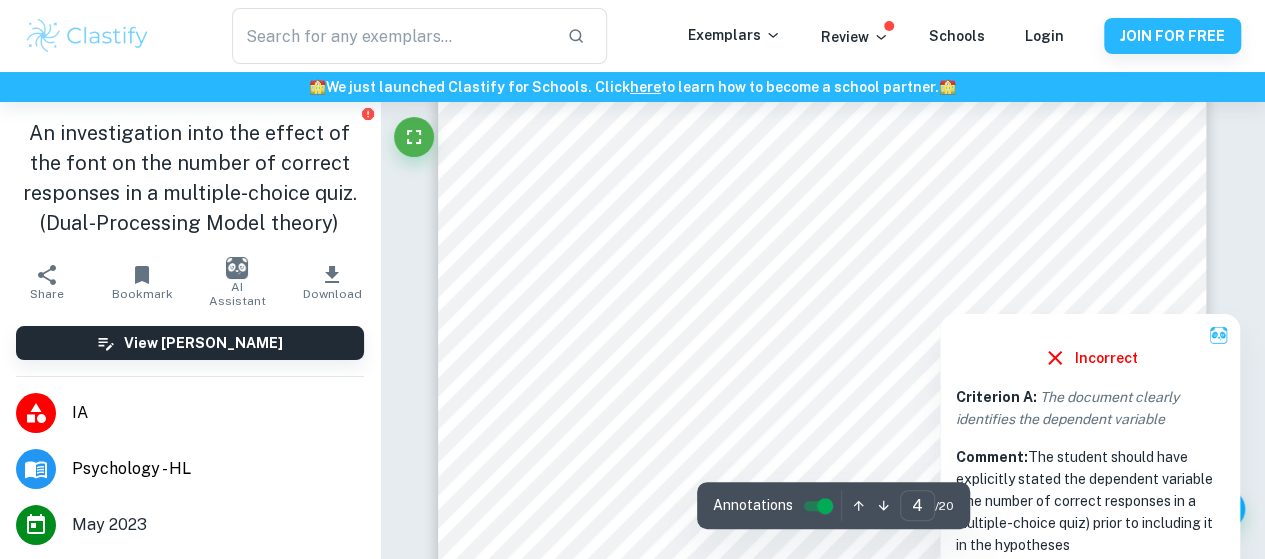scroll, scrollTop: 3400, scrollLeft: 0, axis: vertical 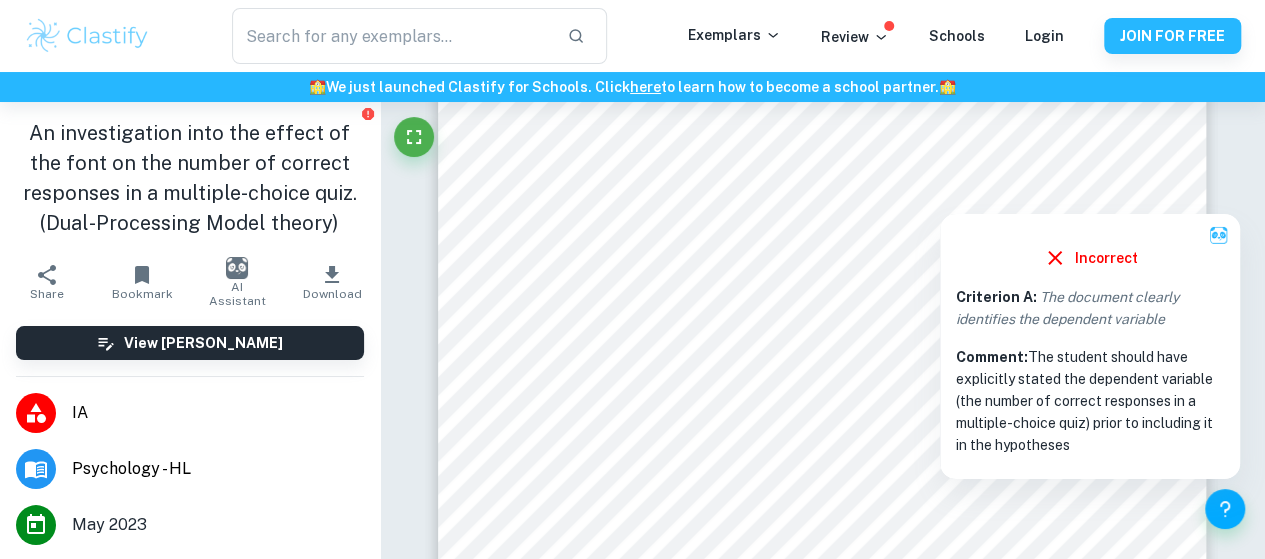 click at bounding box center [997, 186] 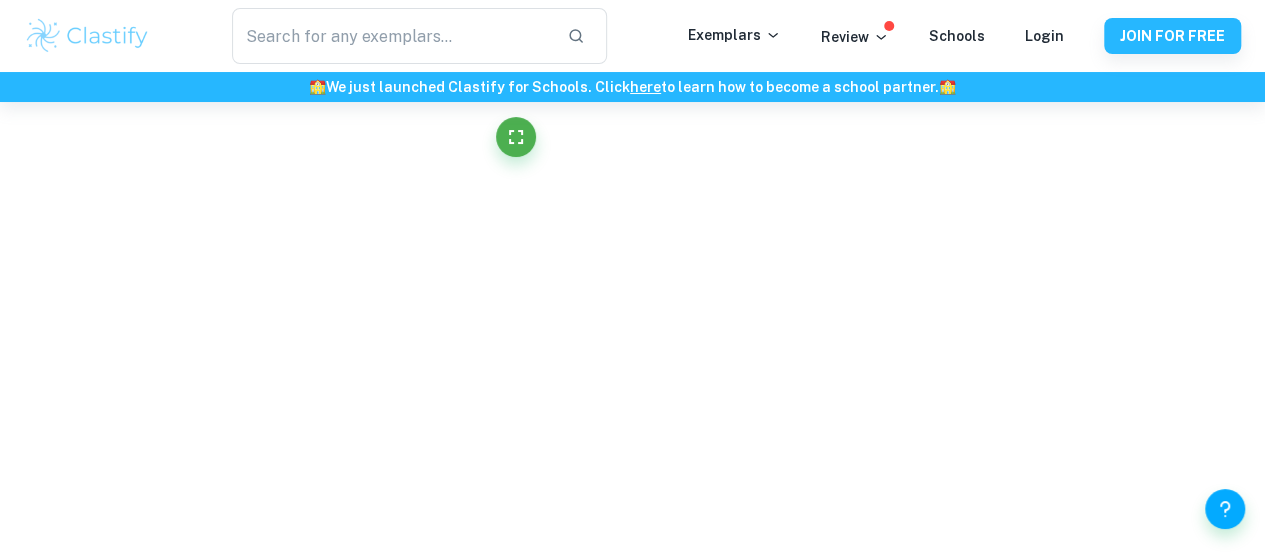 scroll, scrollTop: 3319, scrollLeft: 0, axis: vertical 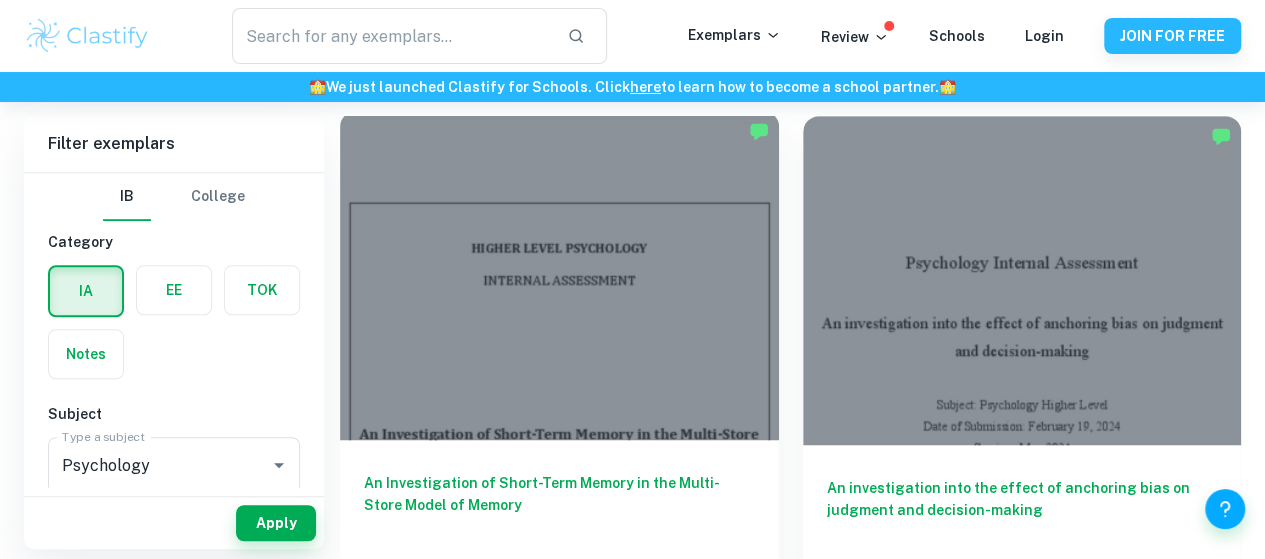 click on "An Investigation of Short-Term Memory in the Multi-Store Model of Memory" at bounding box center (559, 505) 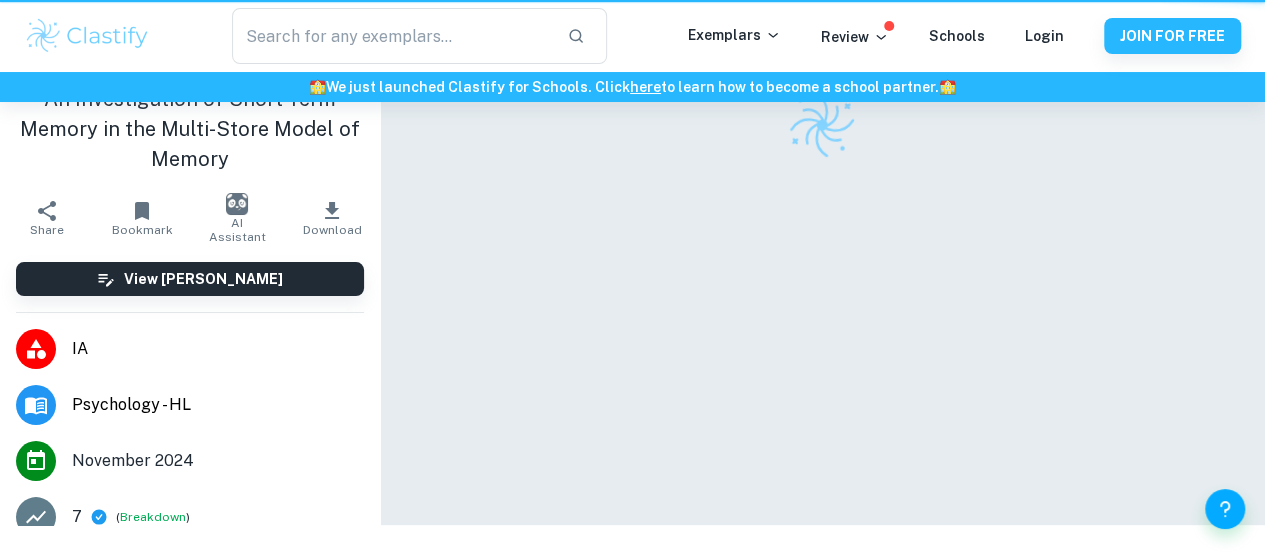 scroll, scrollTop: 0, scrollLeft: 0, axis: both 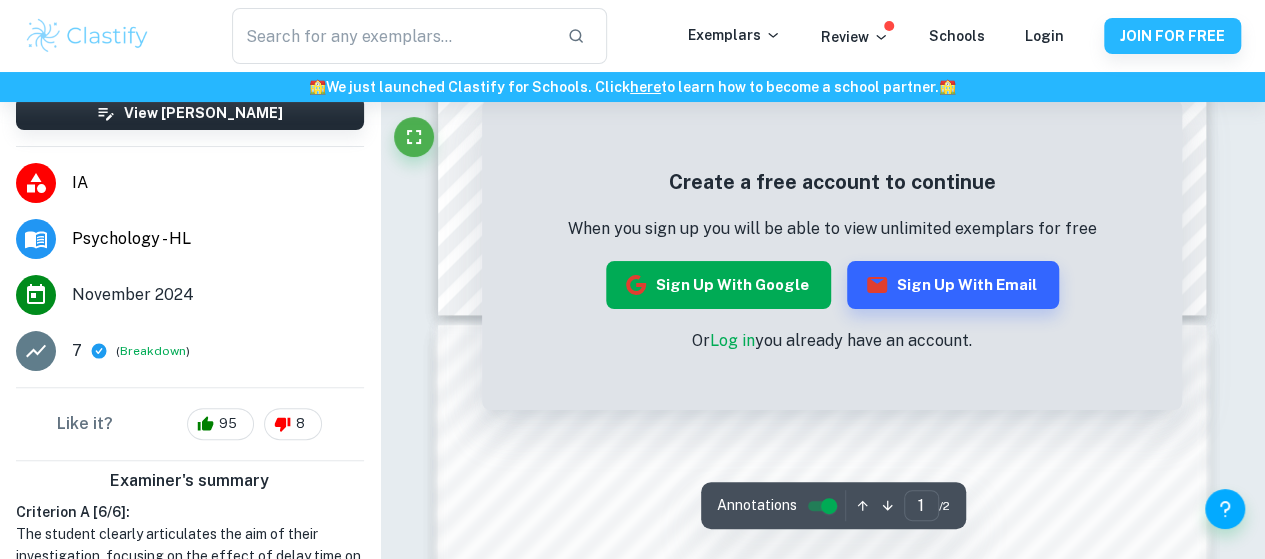 click on "Sign up with Google" at bounding box center [718, 285] 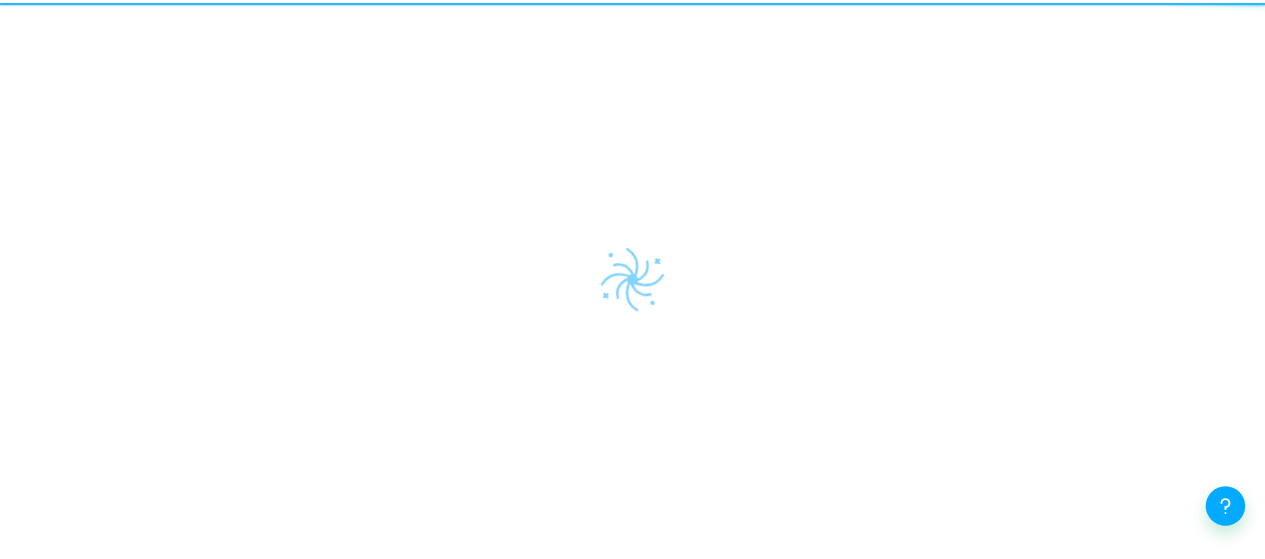 scroll, scrollTop: 0, scrollLeft: 0, axis: both 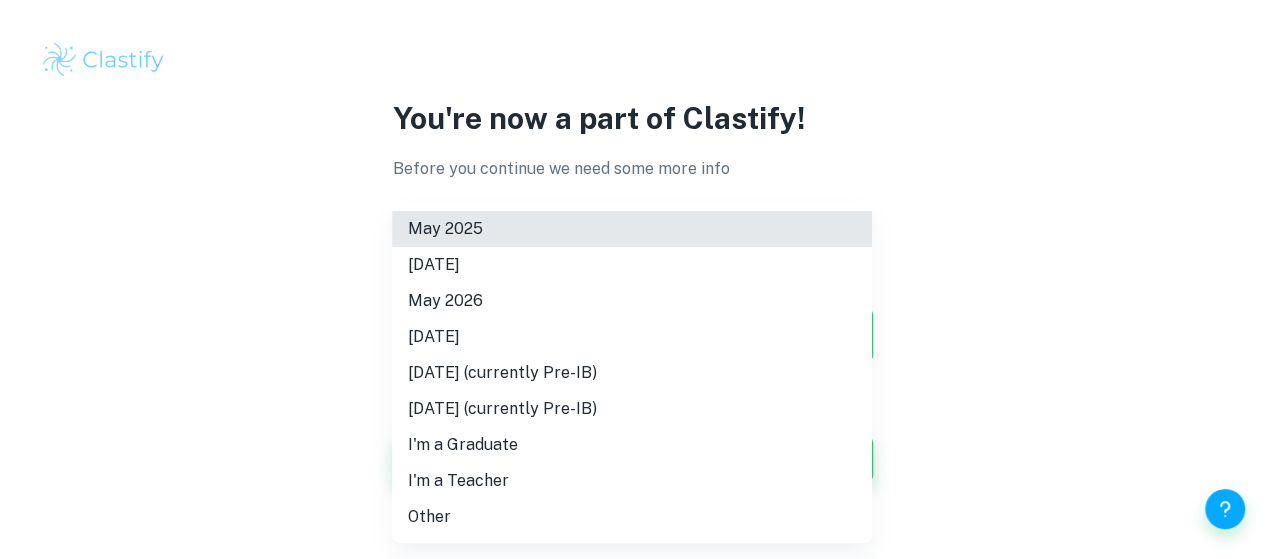 click on "We value your privacy We use cookies to enhance your browsing experience, serve personalised ads or content, and analyse our traffic. By clicking "Accept All", you consent to our use of cookies.   Cookie Policy Customise   Reject All   Accept All   Customise Consent Preferences   We use cookies to help you navigate efficiently and perform certain functions. You will find detailed information about all cookies under each consent category below. The cookies that are categorised as "Necessary" are stored on your browser as they are essential for enabling the basic functionalities of the site. ...  Show more For more information on how Google's third-party cookies operate and handle your data, see:   Google Privacy Policy Necessary Always Active Necessary cookies are required to enable the basic features of this site, such as providing secure log-in or adjusting your consent preferences. These cookies do not store any personally identifiable data. Functional Analytics Performance Advertisement Uncategorised" at bounding box center [632, 279] 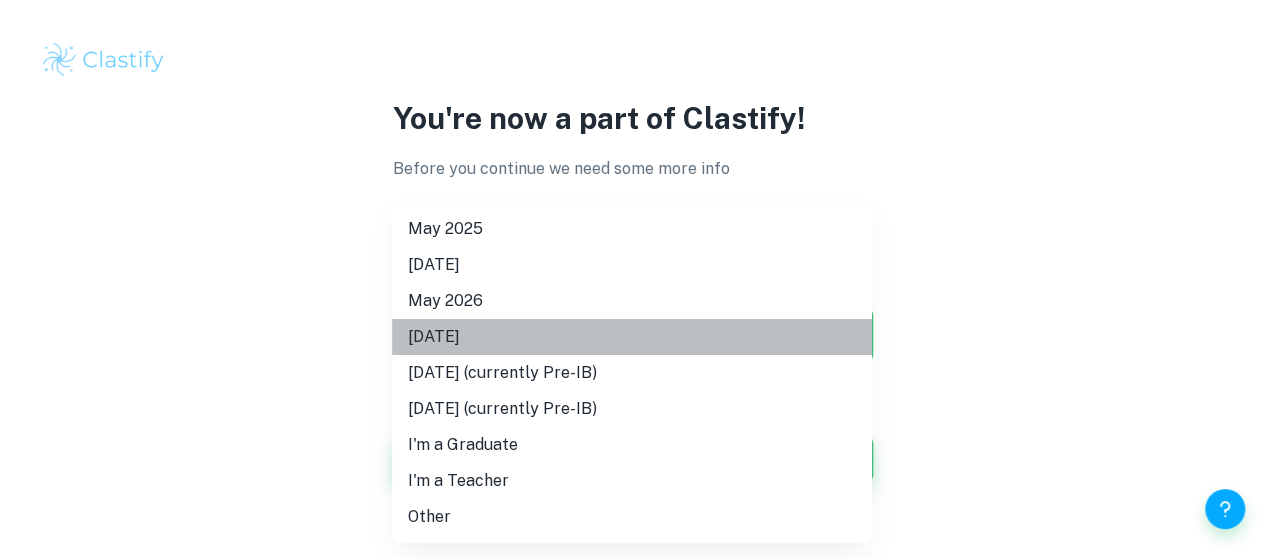 click on "[DATE]" at bounding box center (632, 337) 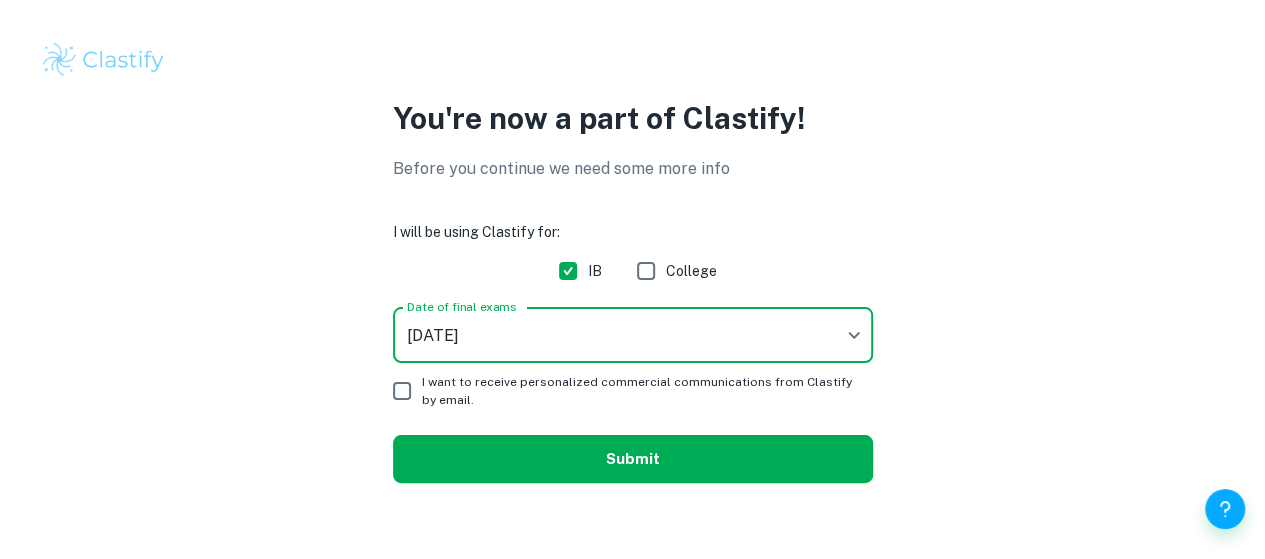 click on "Submit" at bounding box center [633, 459] 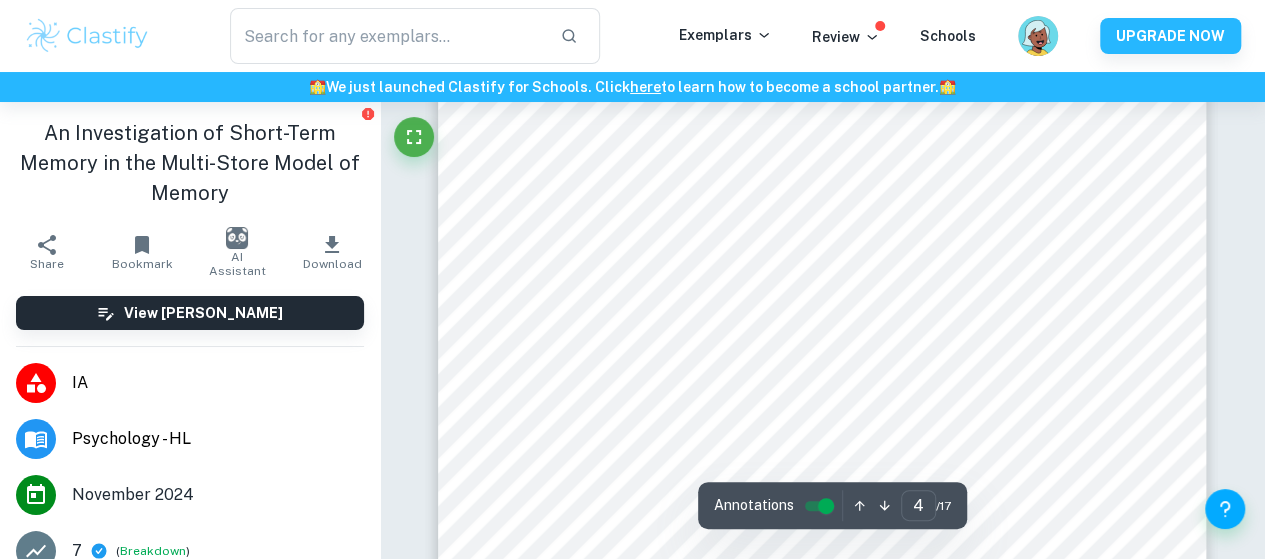 scroll, scrollTop: 3800, scrollLeft: 0, axis: vertical 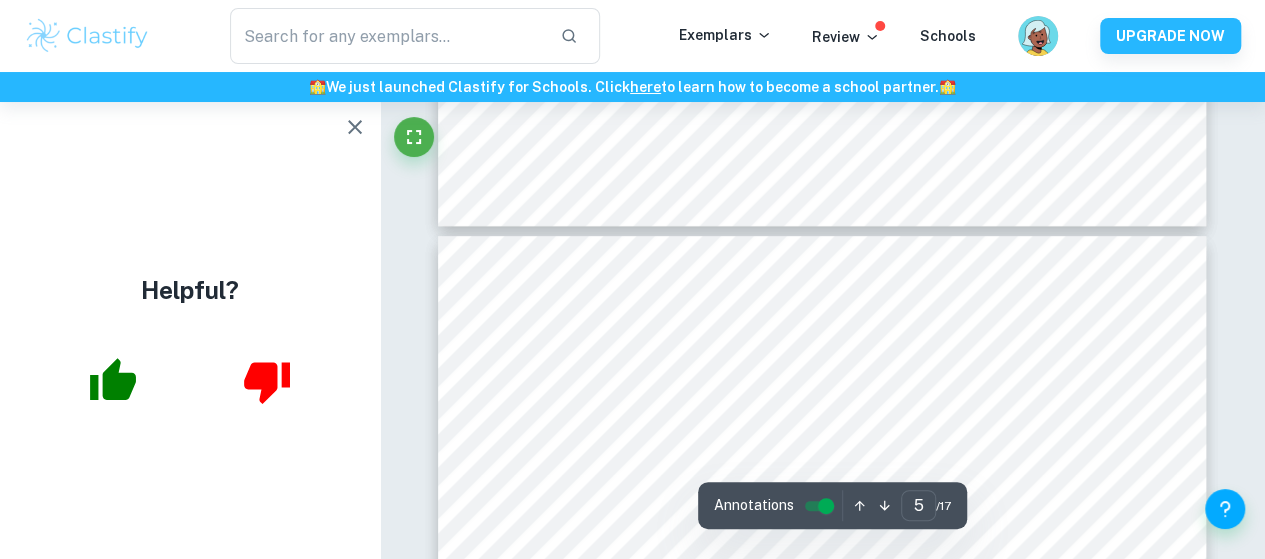 type on "4" 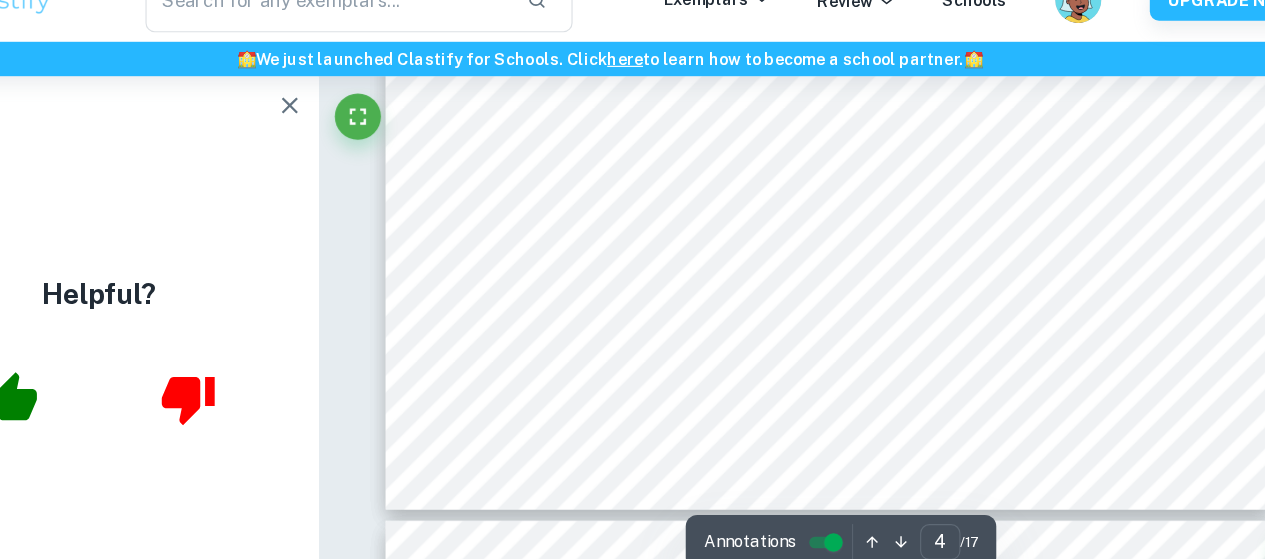scroll, scrollTop: 3897, scrollLeft: 0, axis: vertical 